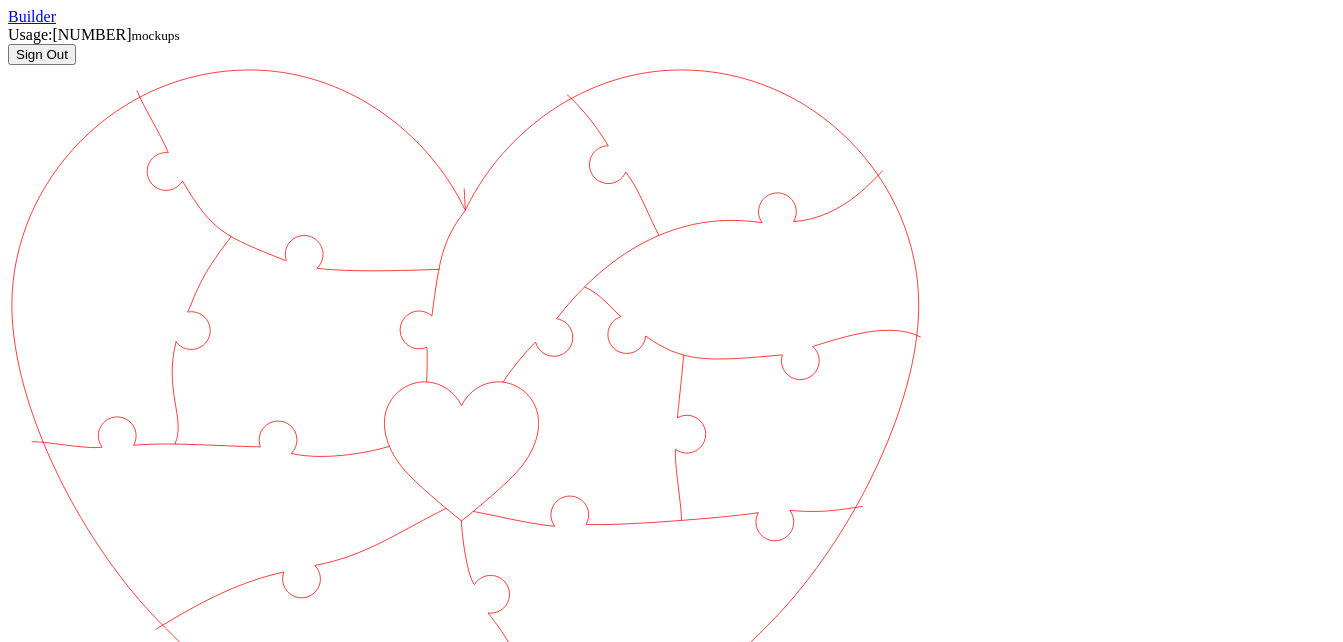 scroll, scrollTop: 0, scrollLeft: 0, axis: both 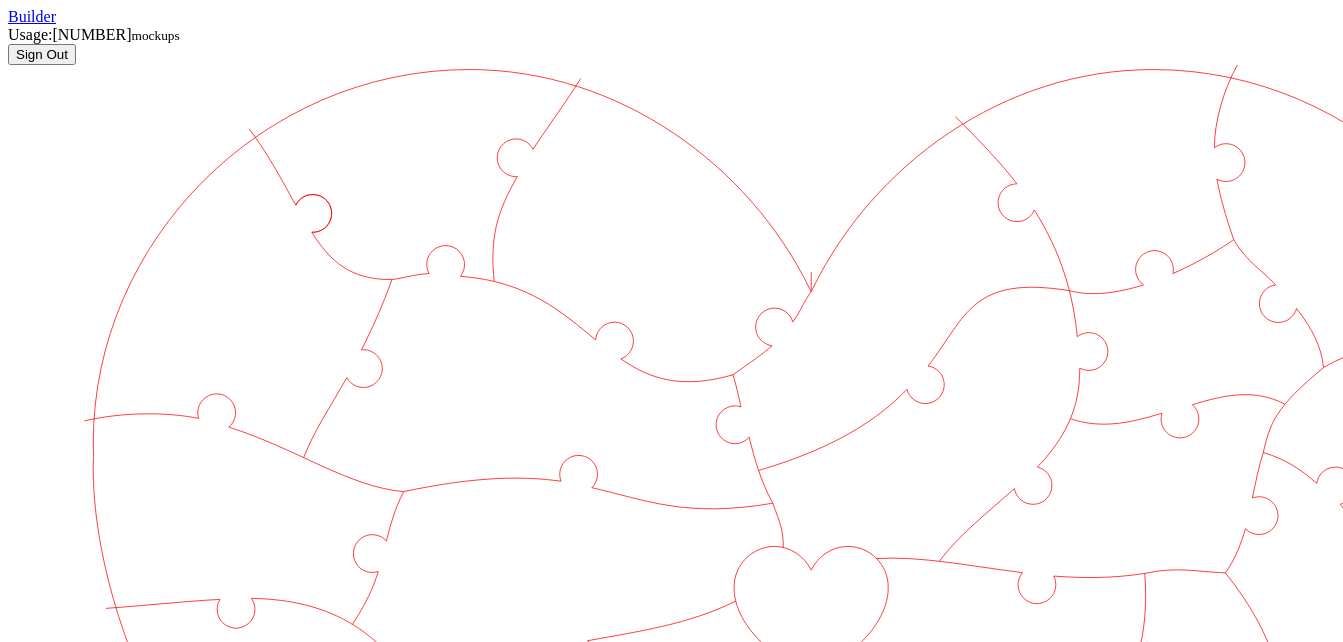 click on "Numbers" at bounding box center (96, 1910) 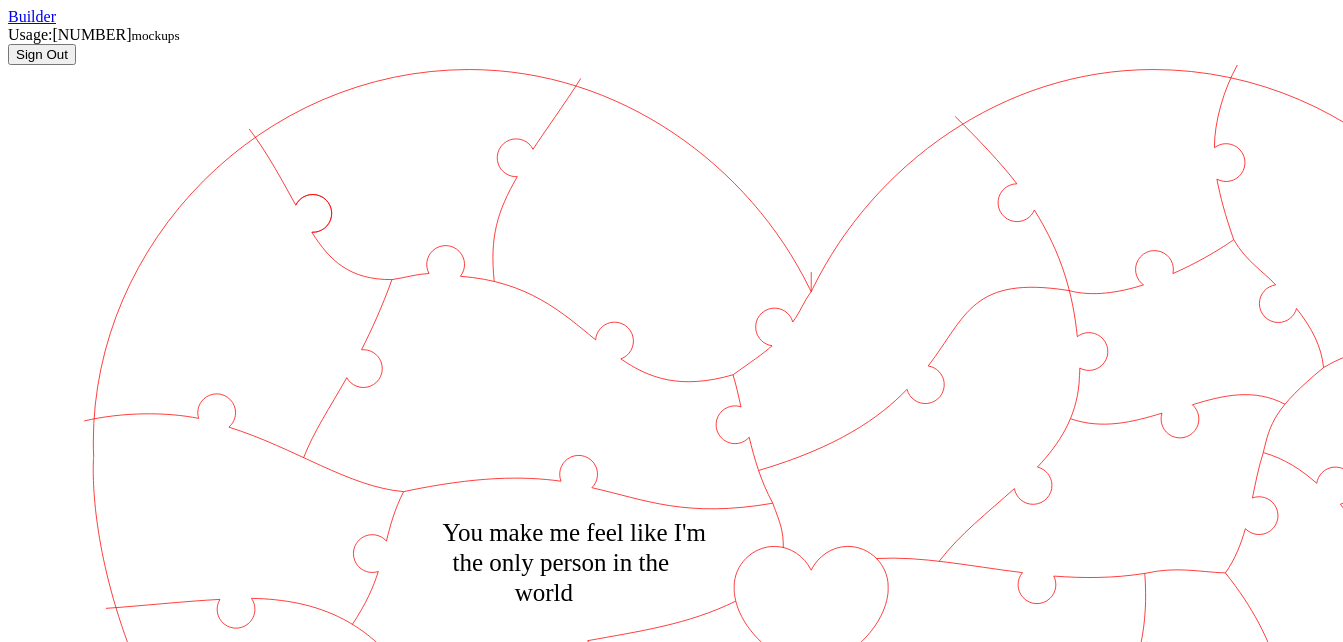 scroll, scrollTop: 0, scrollLeft: 0, axis: both 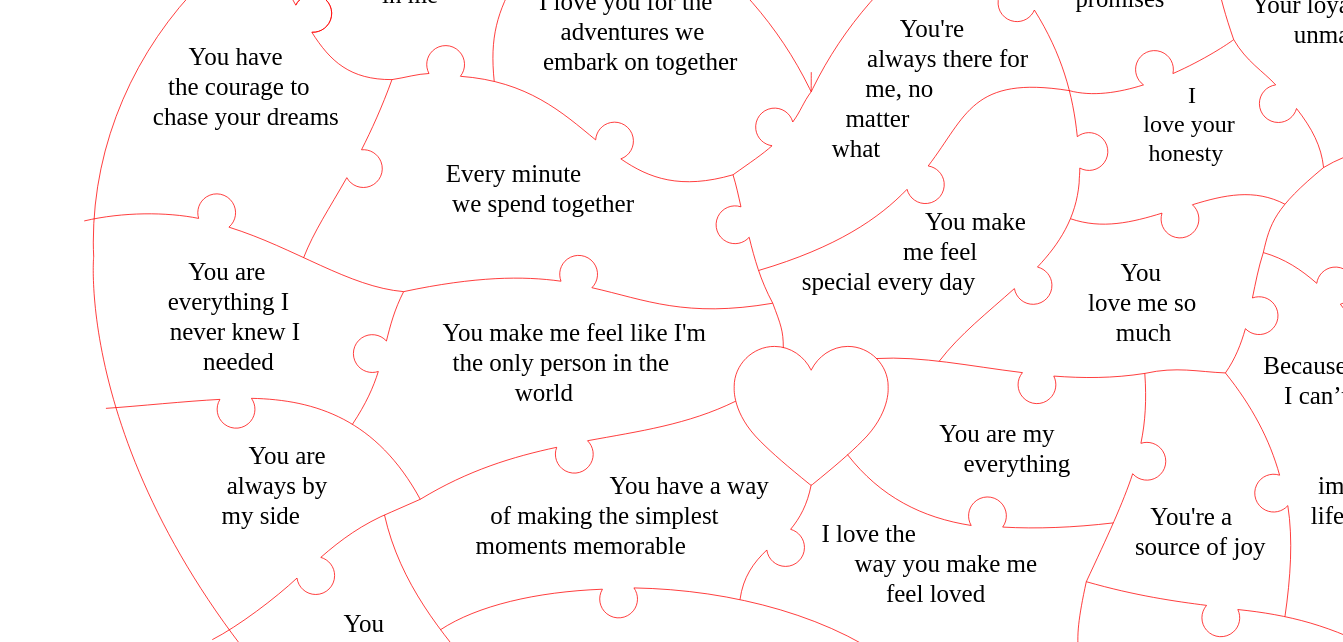 click on "Save reasons" at bounding box center [227, 1954] 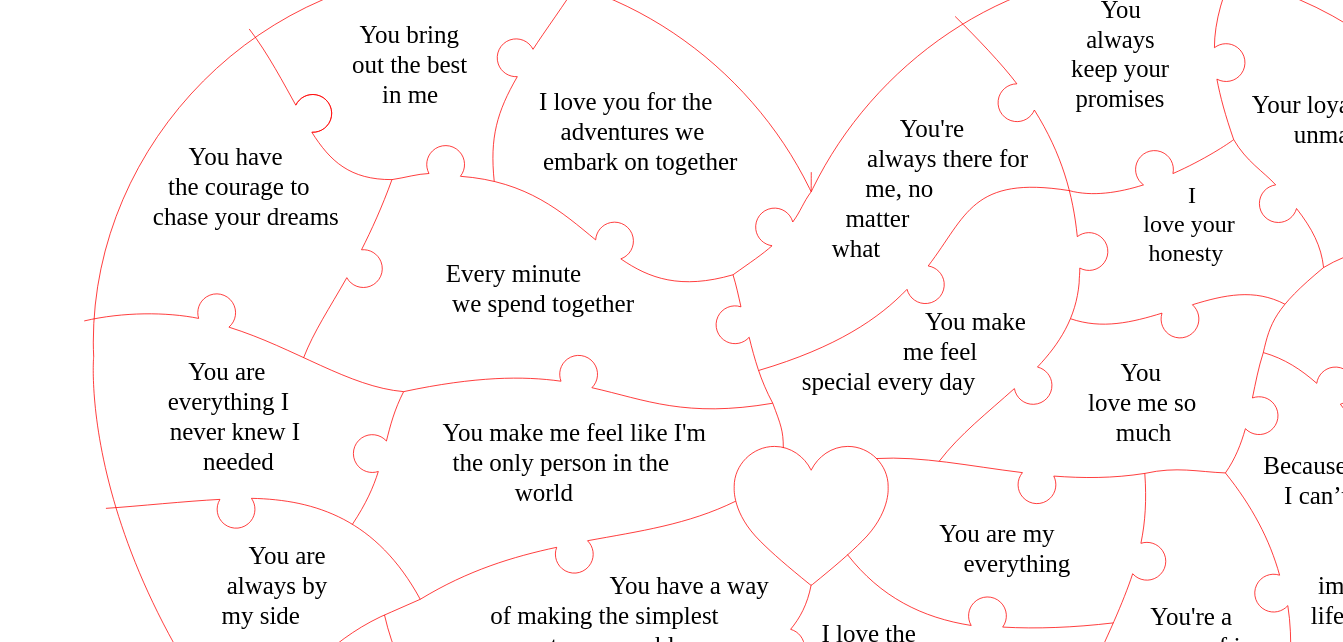 click at bounding box center (164, 1794) 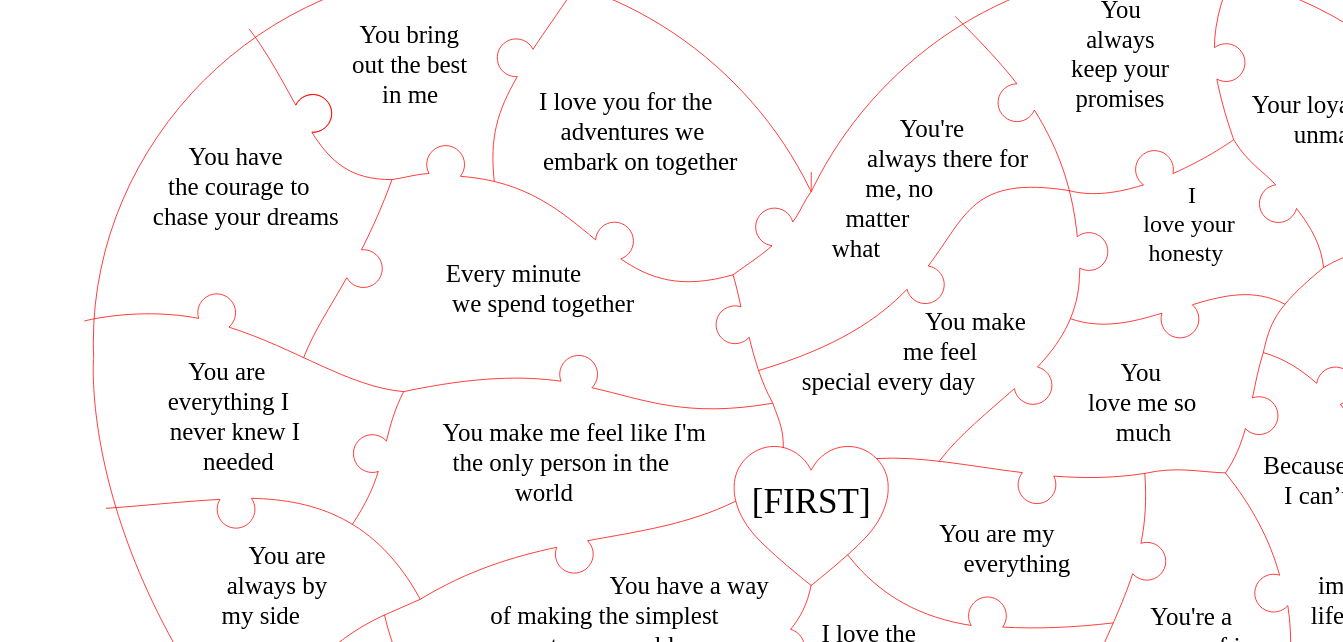 click at bounding box center [671, 1877] 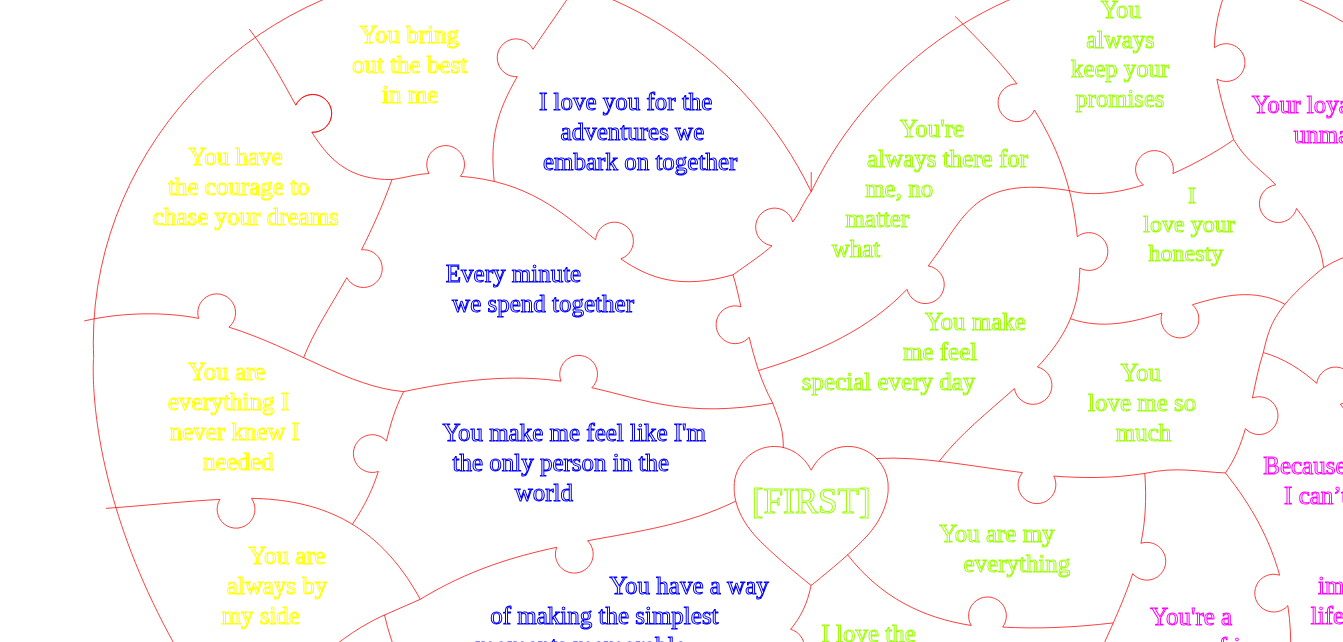 click on "Download" at bounding box center [45, 1905] 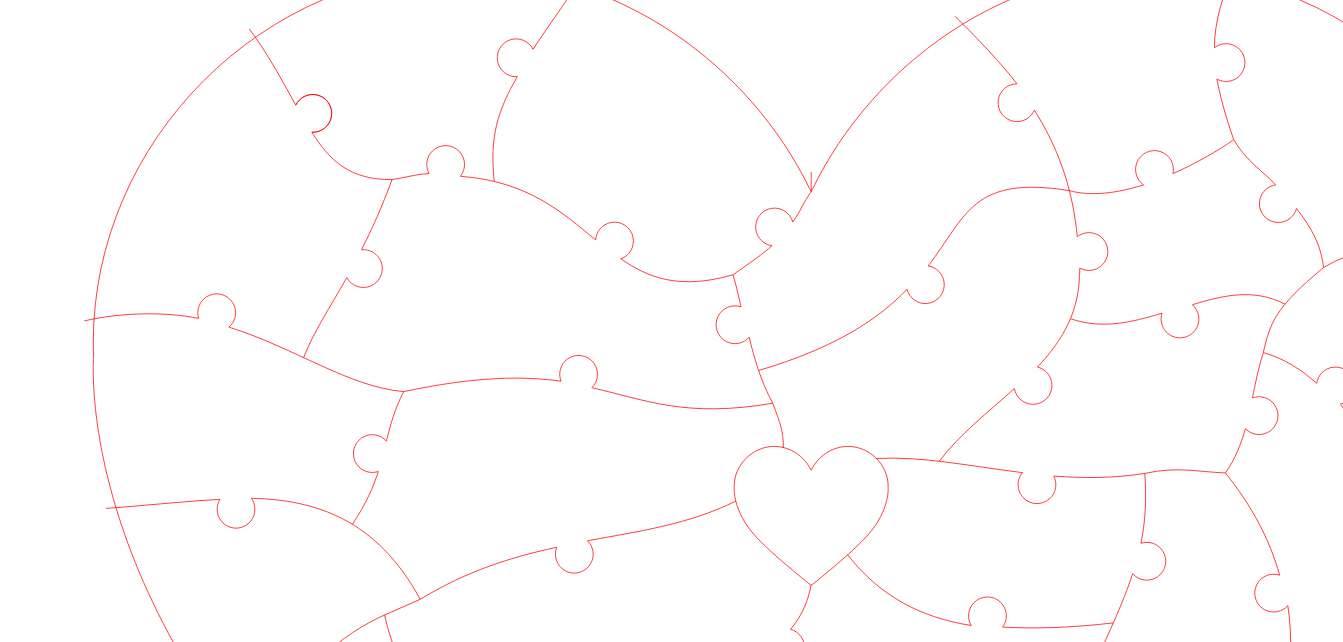 click on "Numbers" at bounding box center [96, 1810] 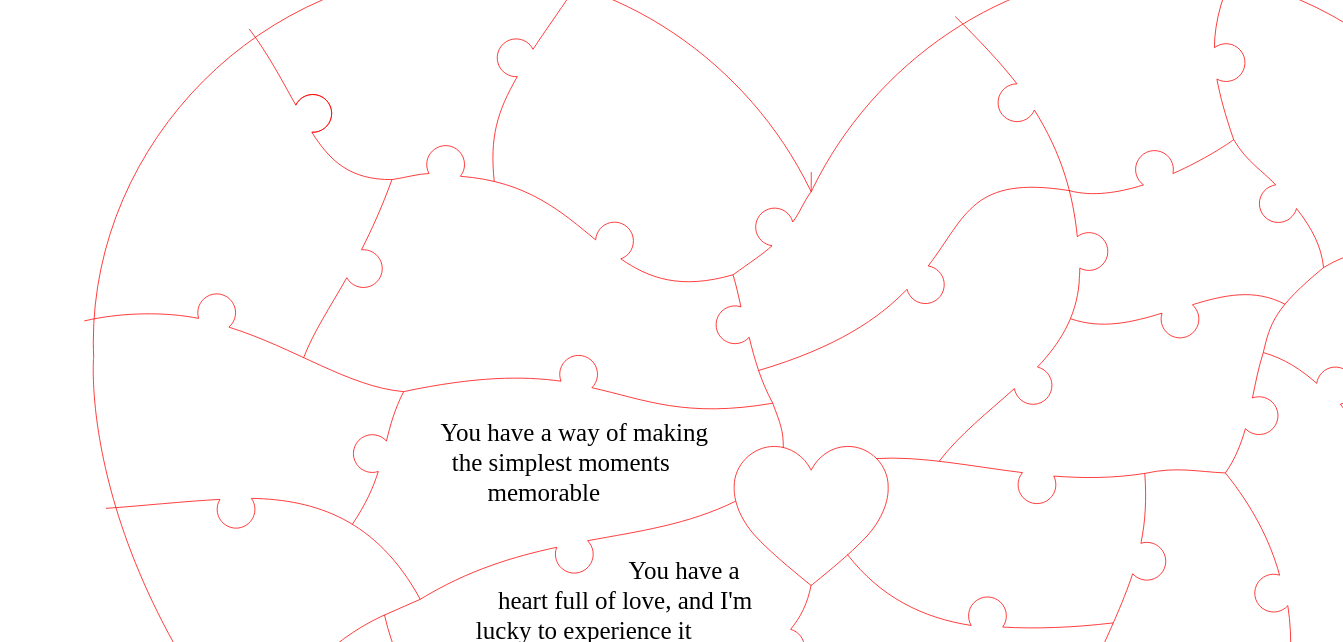 scroll, scrollTop: 0, scrollLeft: 0, axis: both 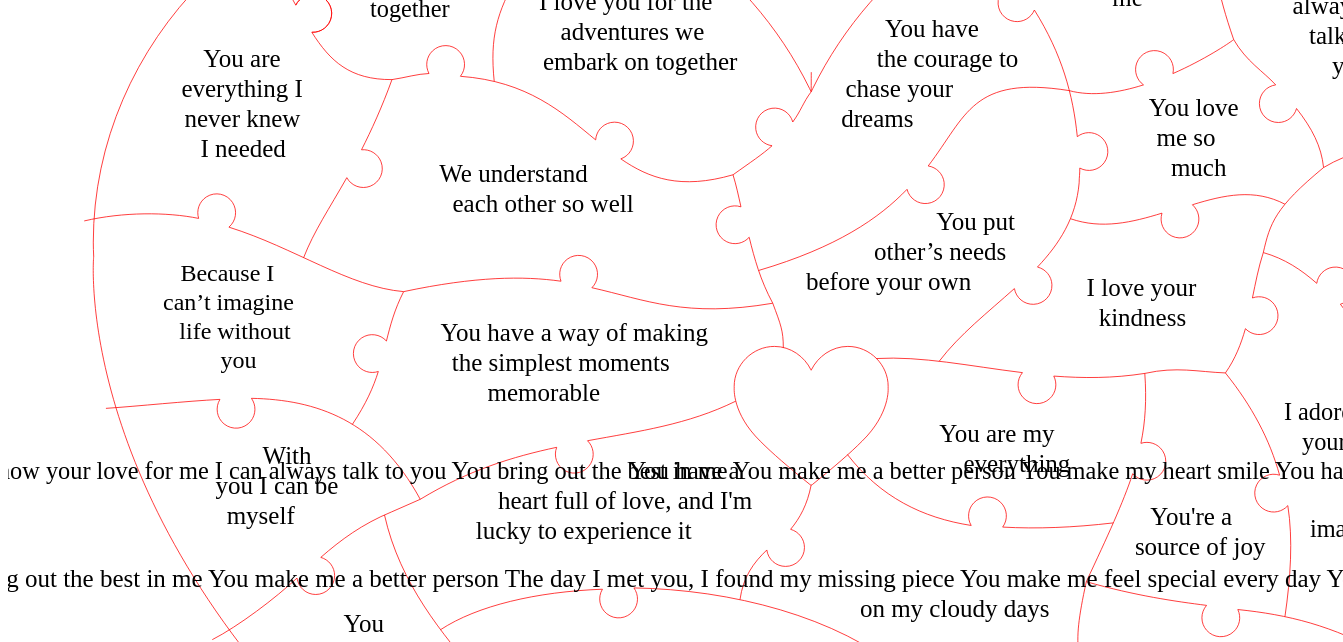 click on "Save reasons" at bounding box center [227, 1954] 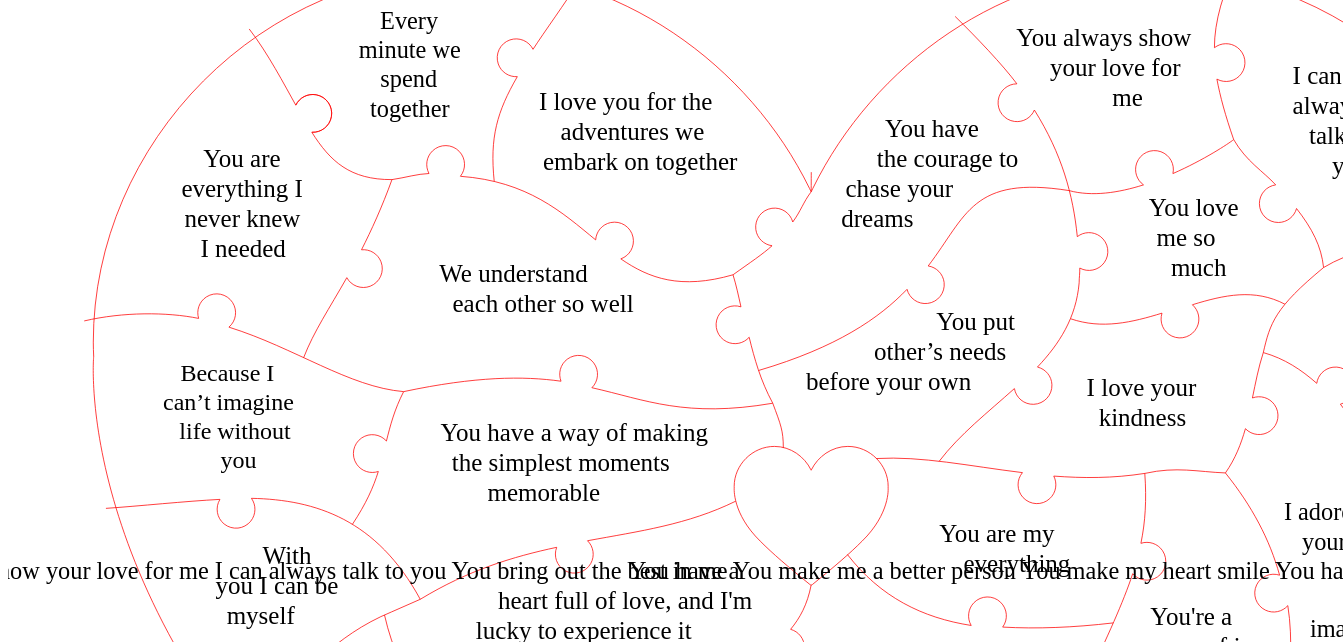 click at bounding box center [164, 1794] 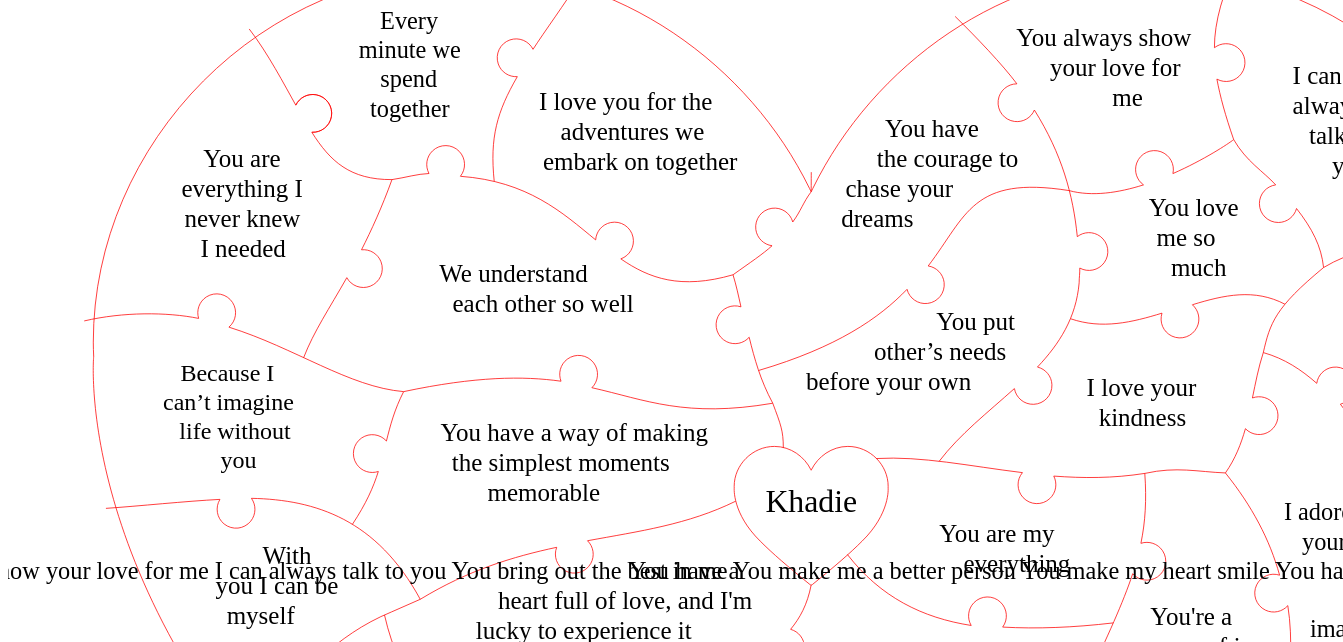 click at bounding box center [671, 1877] 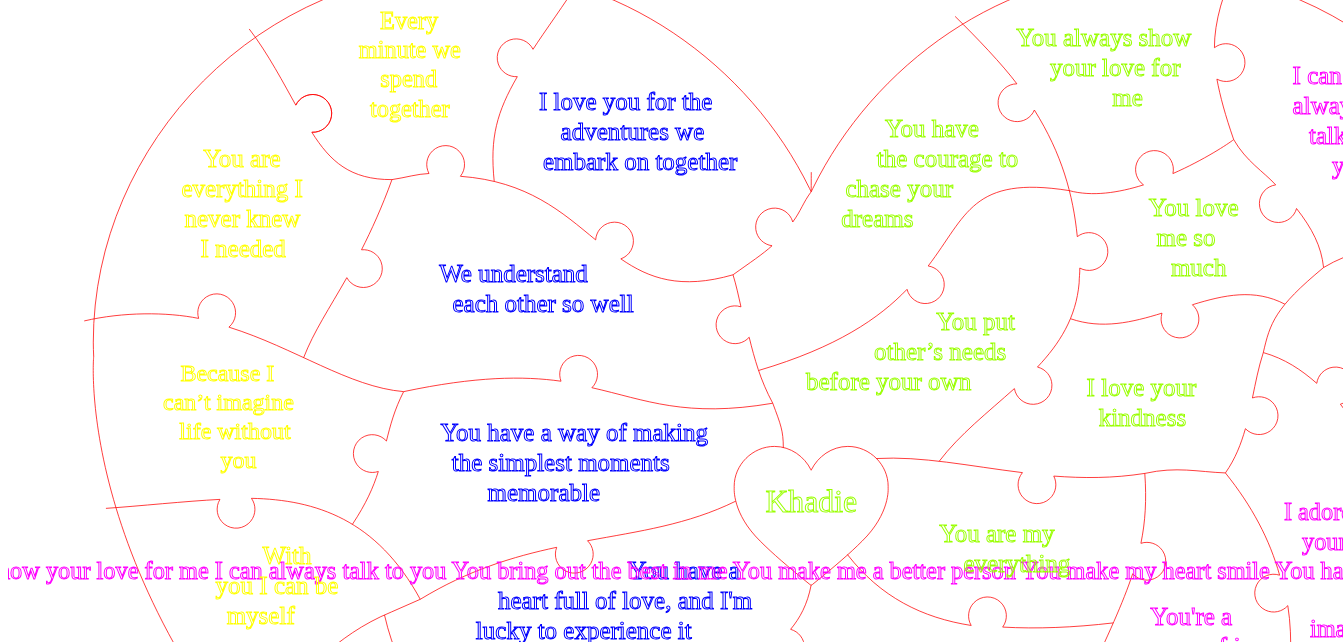 click on "Download" at bounding box center (45, 1905) 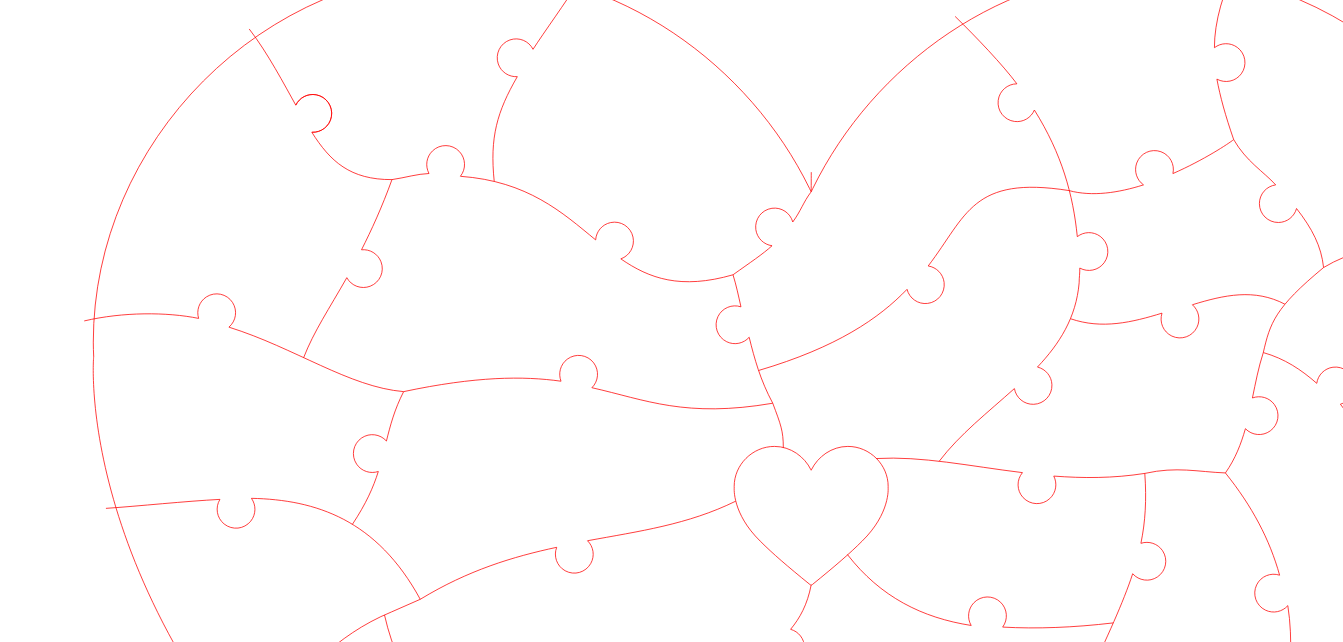 scroll, scrollTop: 86, scrollLeft: 0, axis: vertical 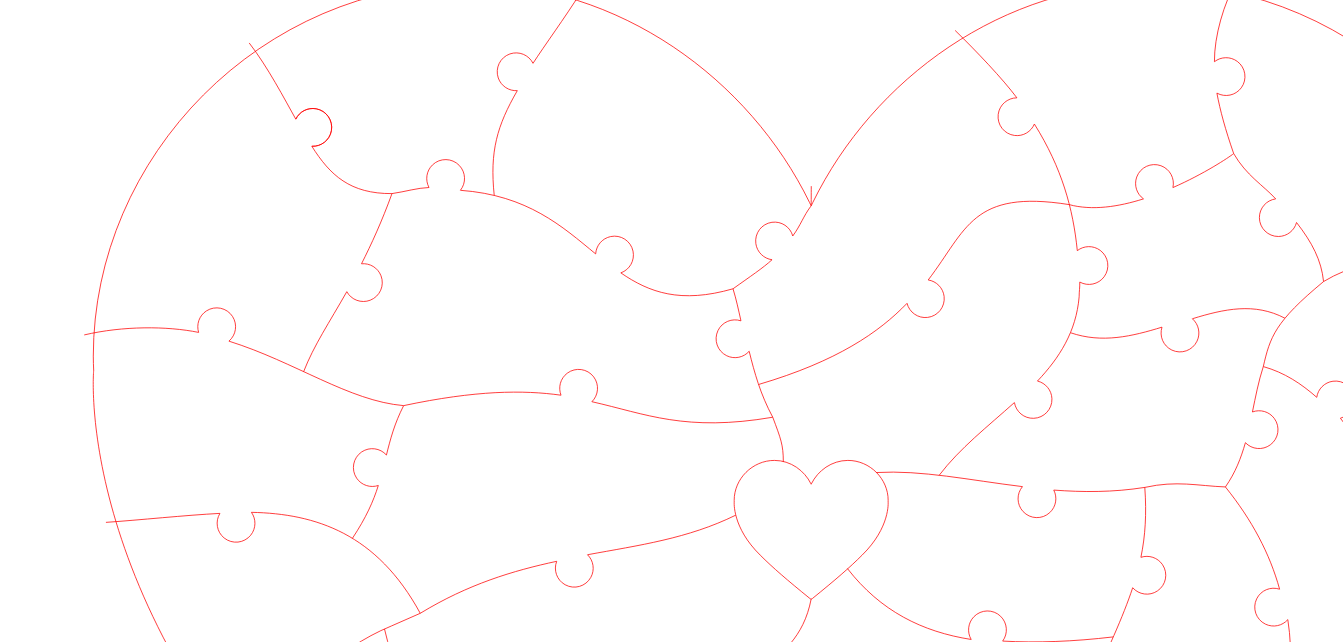 click on "[NUMBER] [NUMBER] [NUMBER]" at bounding box center (163, 1768) 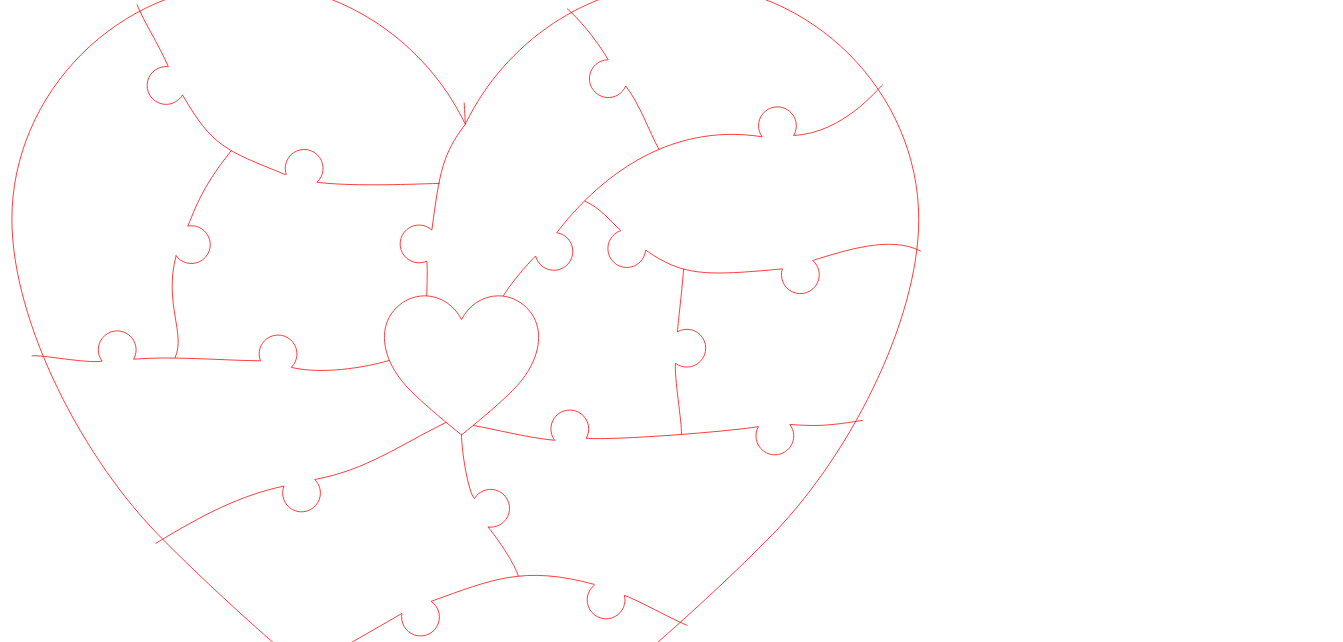paste on "1.) You are so loved
2.) You show us so much strength
3.) You make us feel so special
4.) You are a source of joy
5.) You are free spirited
6.) You are our rock especially in difficult times
7.) We appreciate you so much in our lives
8.) You are truly one of a kind
9.) We look up to you
10.) We love to see the adventures you embark
11.) You give the best hugs
12.) You are our superhero" 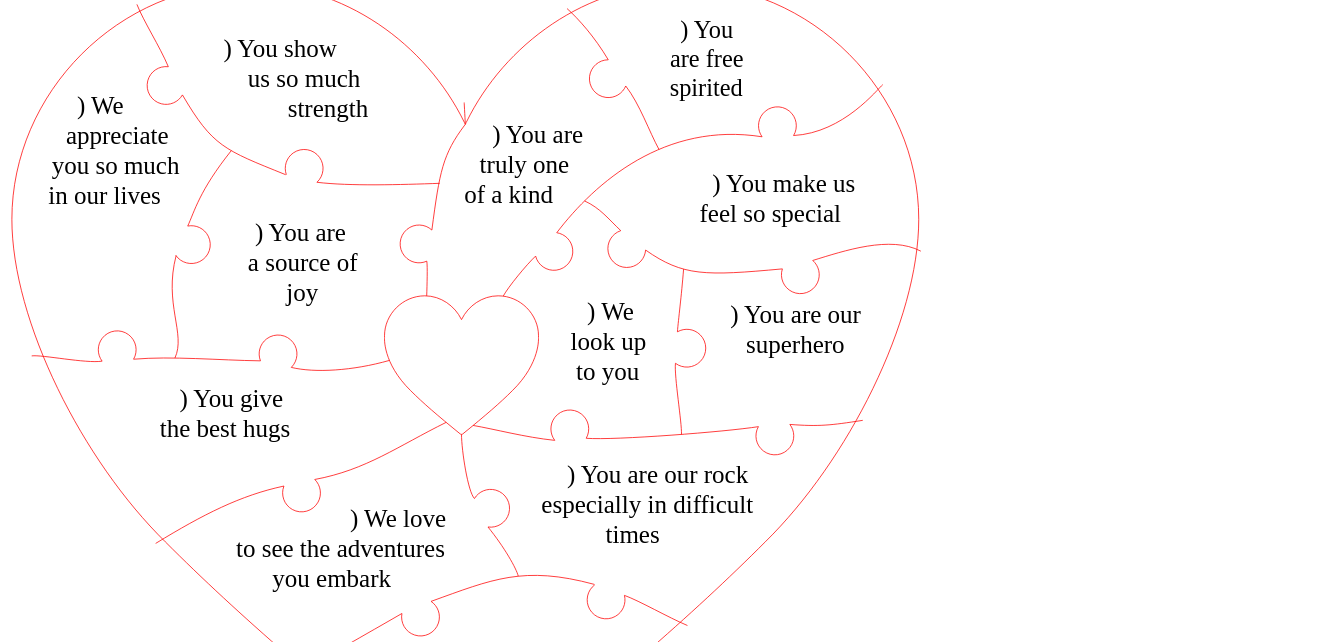 scroll, scrollTop: 0, scrollLeft: 0, axis: both 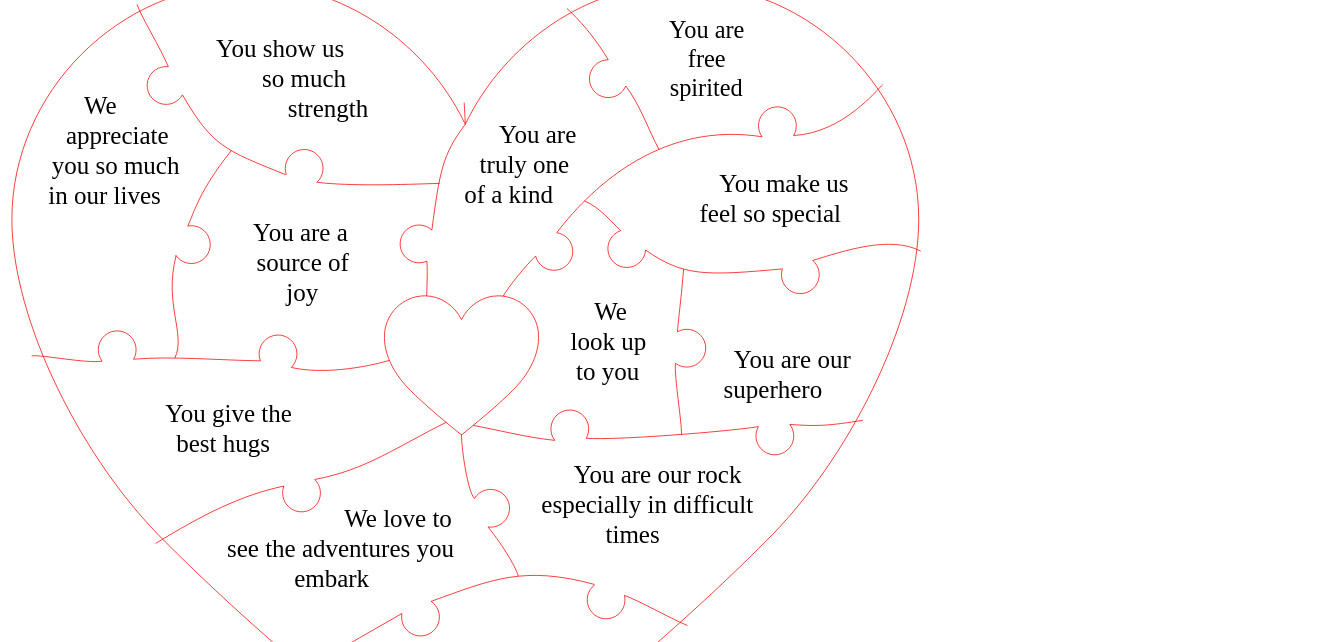 click on "Save reasons" at bounding box center (227, 1626) 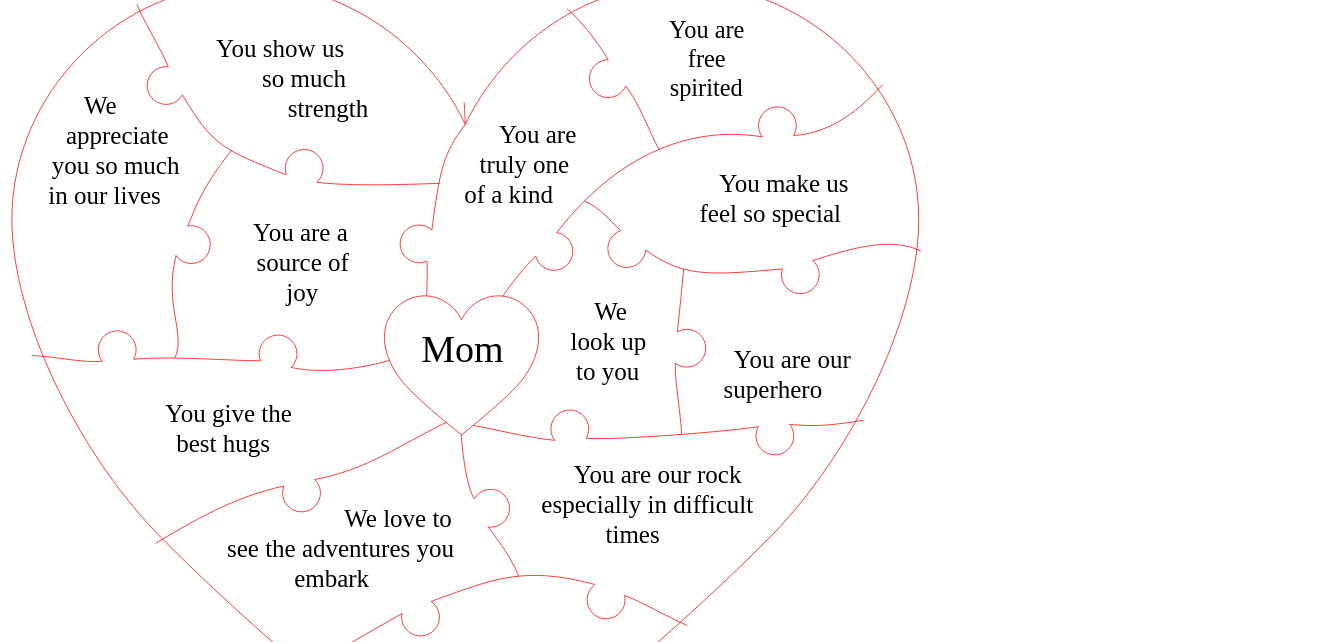 click at bounding box center (671, 1449) 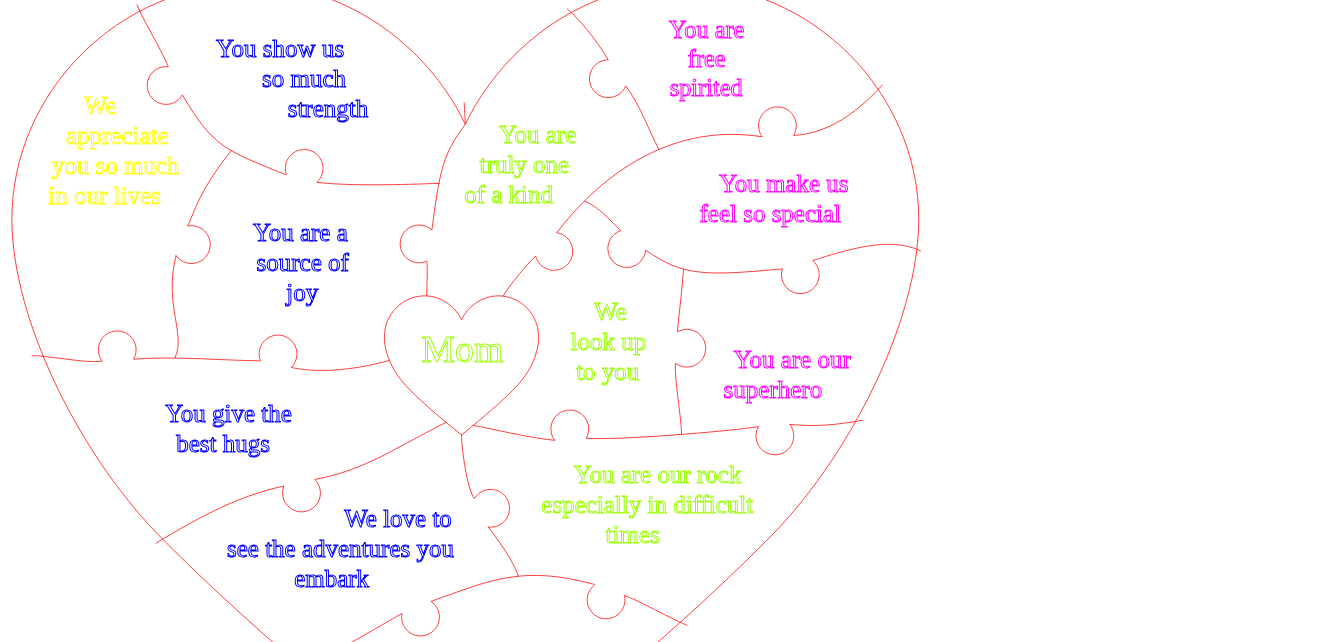 click on "Download" at bounding box center [45, 1477] 